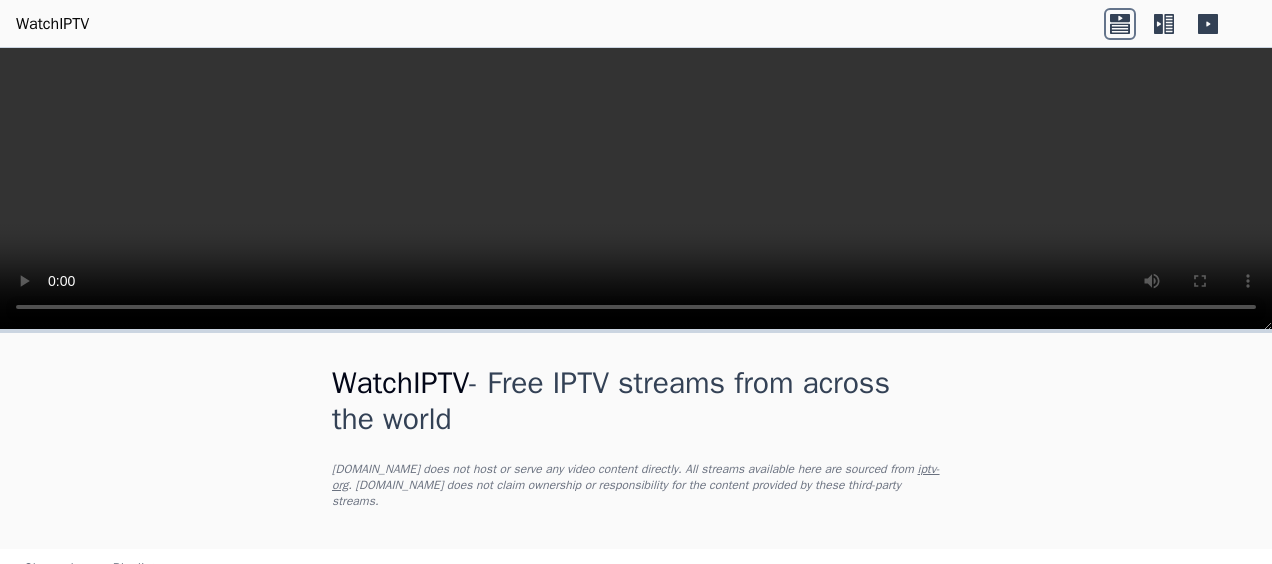 scroll, scrollTop: 0, scrollLeft: 0, axis: both 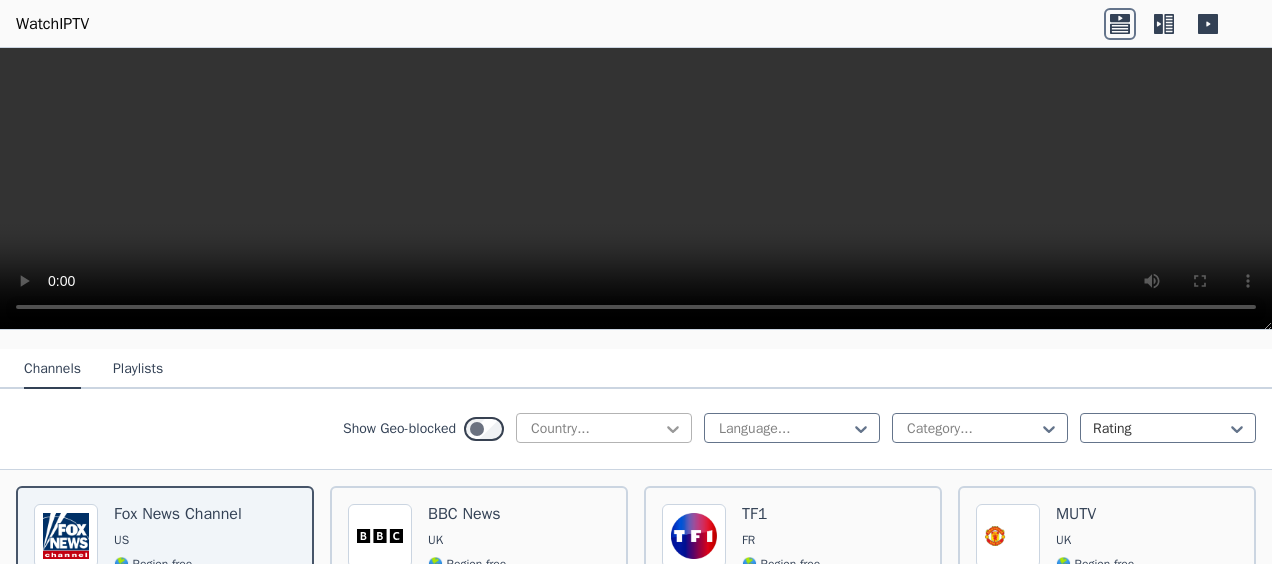 click 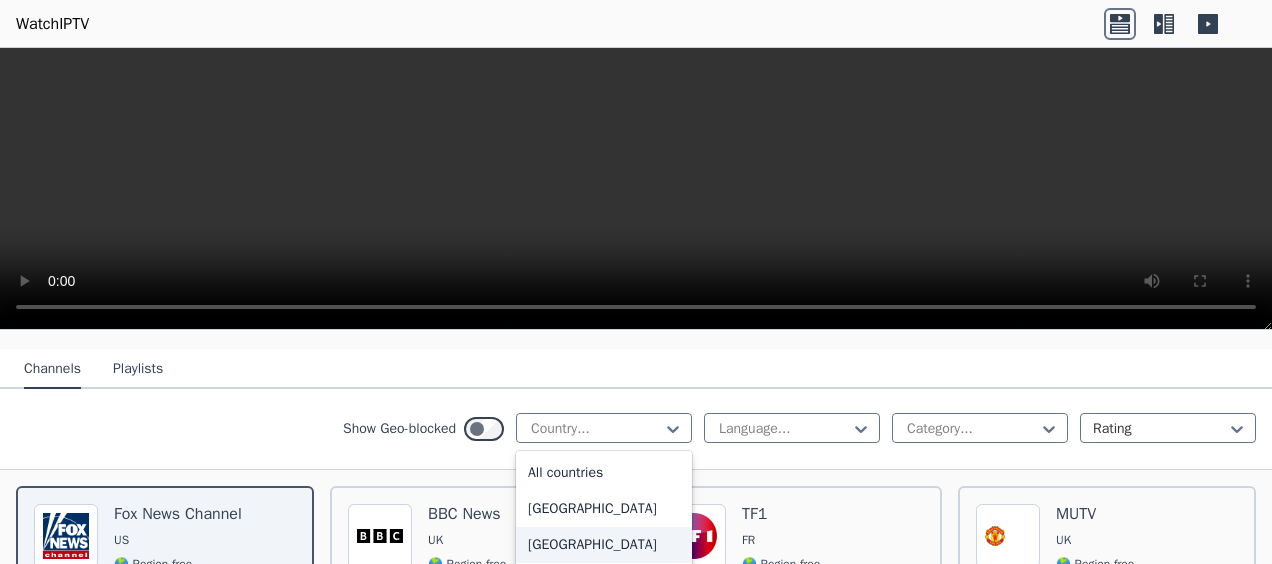 scroll, scrollTop: 400, scrollLeft: 0, axis: vertical 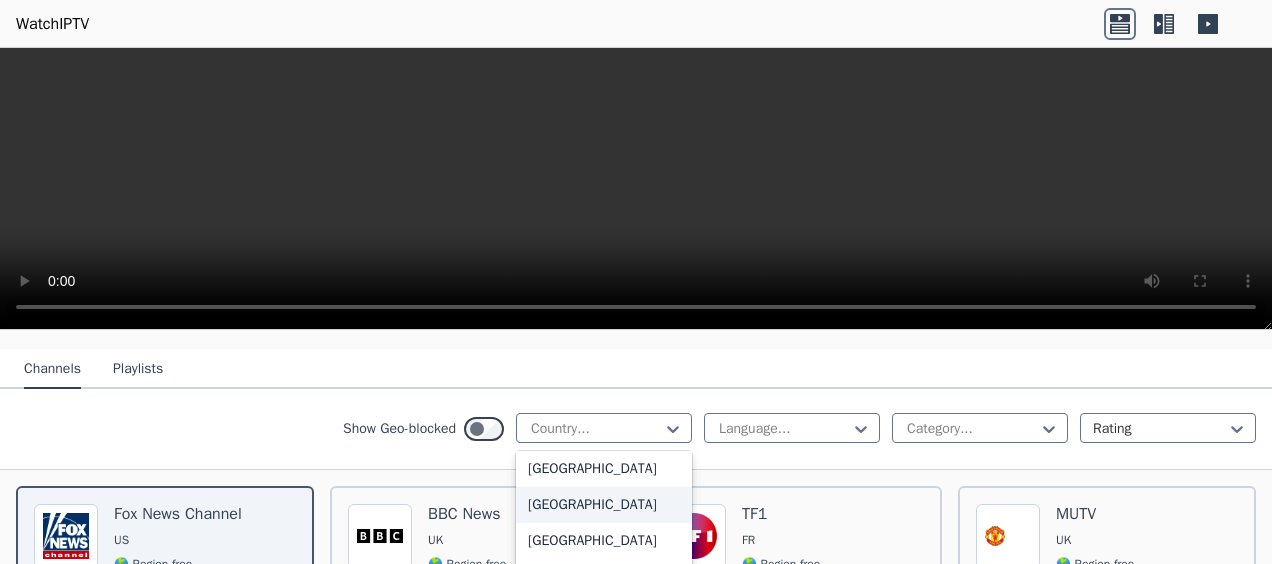 type on "*" 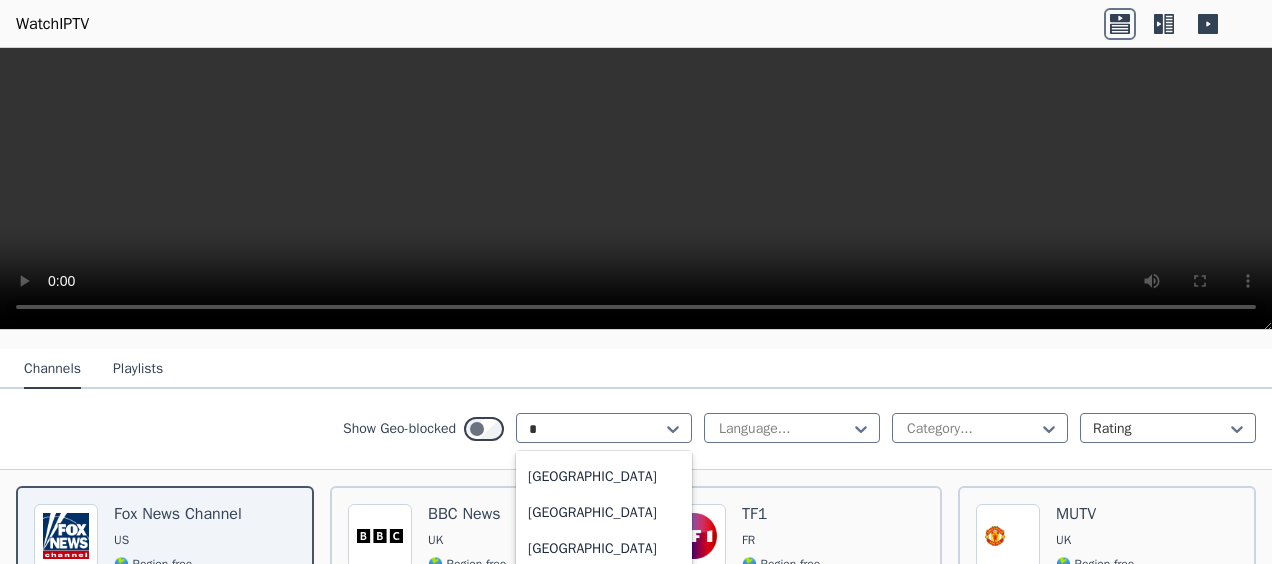 scroll, scrollTop: 272, scrollLeft: 0, axis: vertical 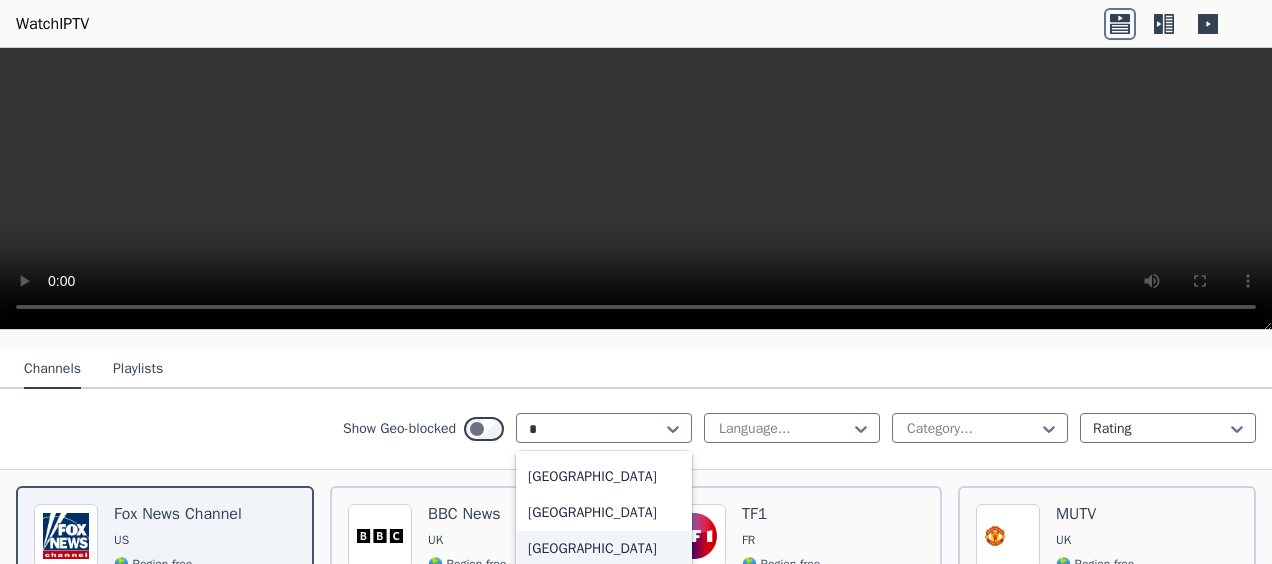click on "[GEOGRAPHIC_DATA]" at bounding box center (604, 549) 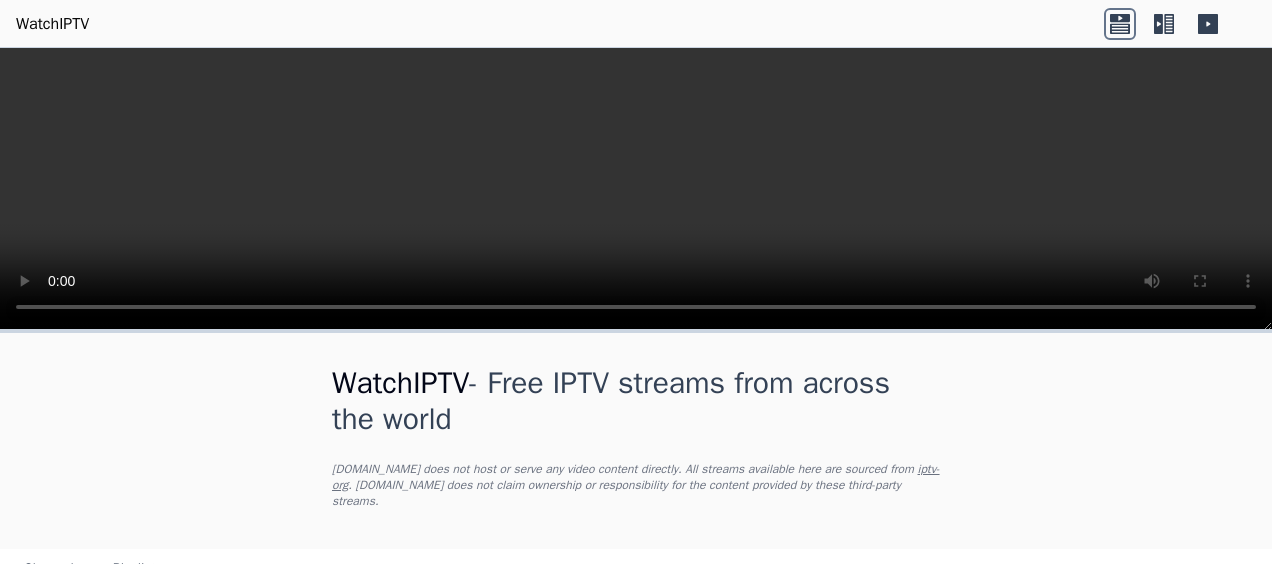 scroll, scrollTop: 0, scrollLeft: 0, axis: both 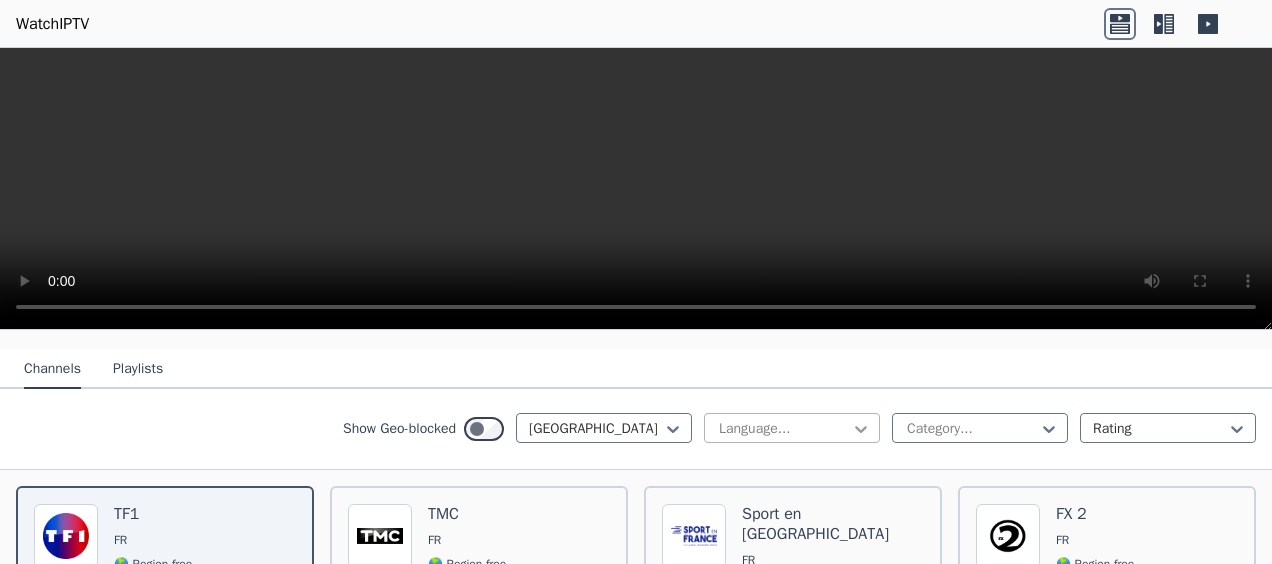 click 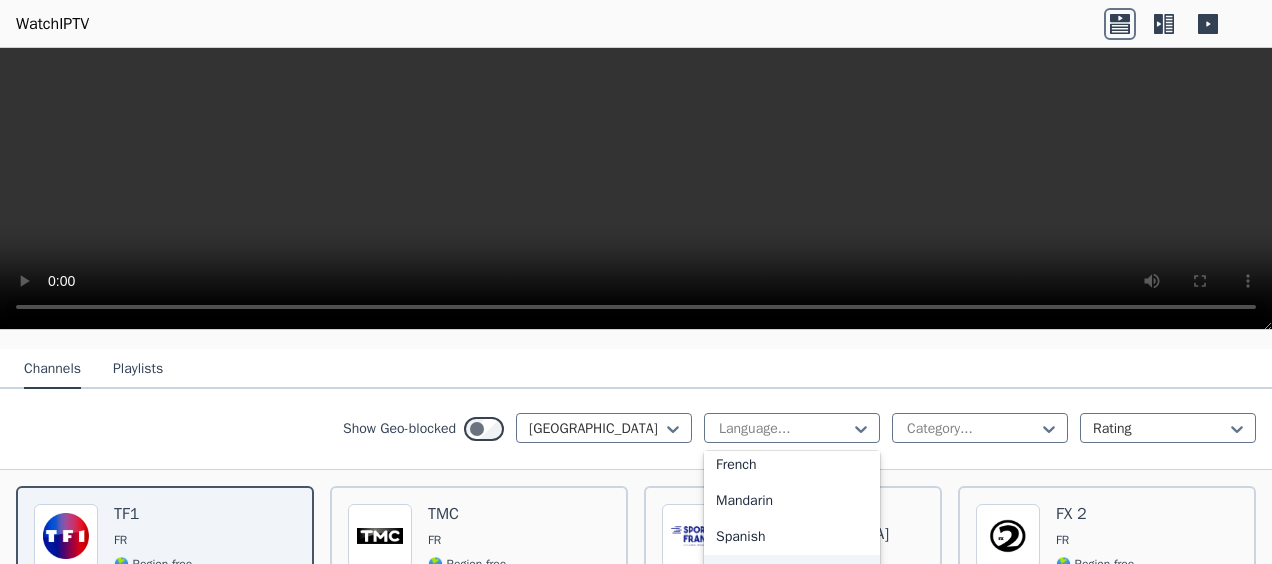 scroll, scrollTop: 100, scrollLeft: 0, axis: vertical 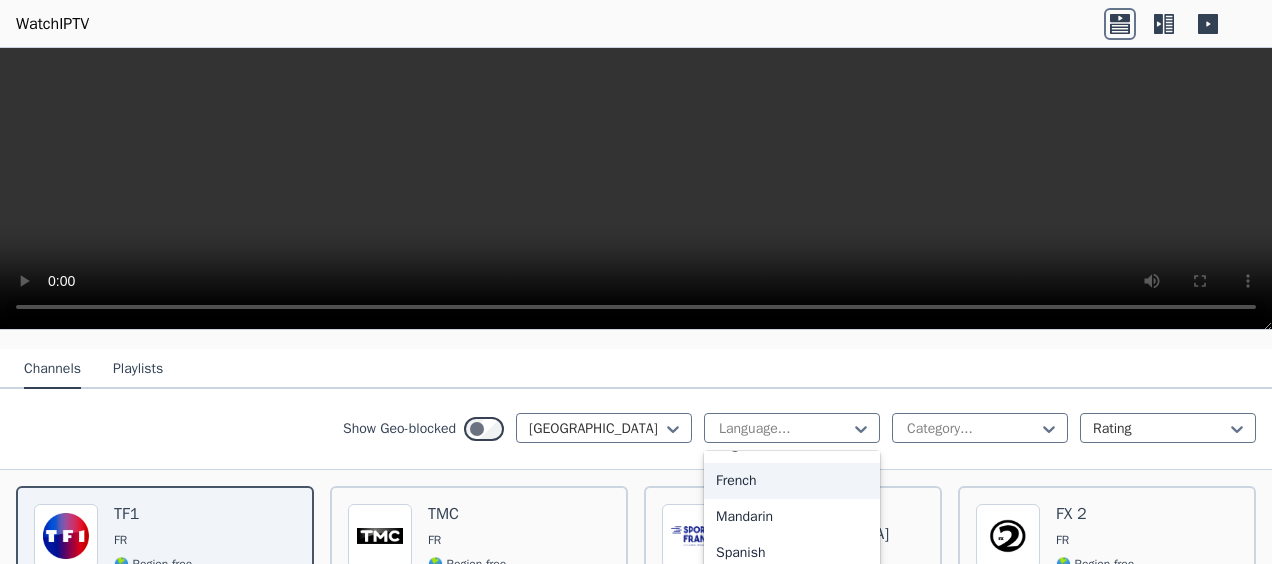 click on "French" at bounding box center (792, 481) 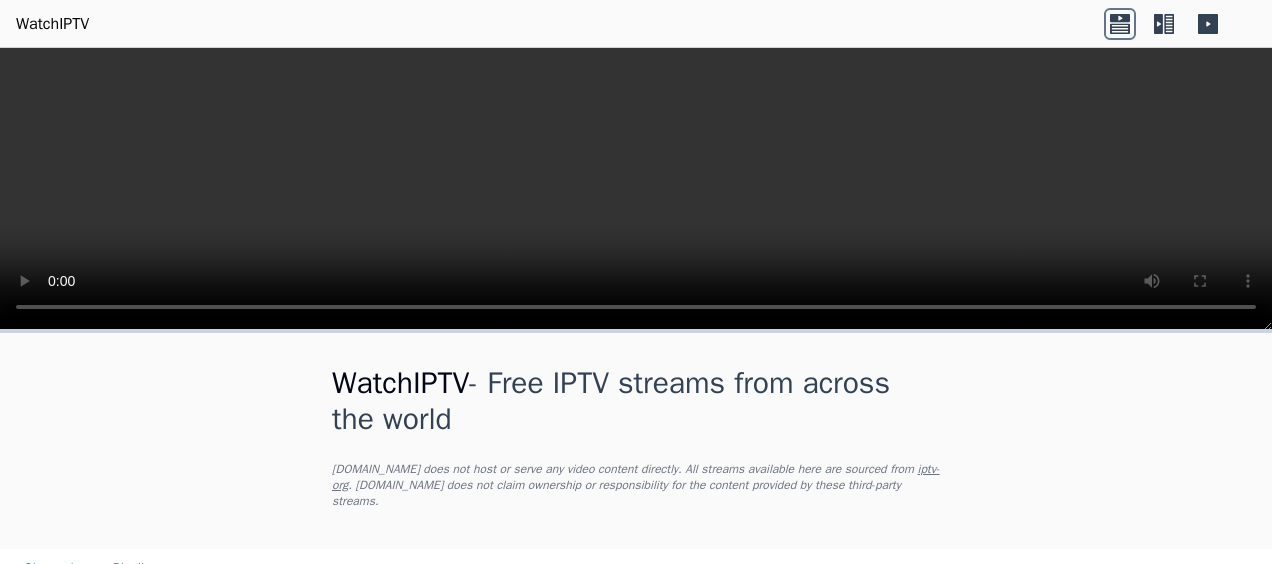 scroll, scrollTop: 0, scrollLeft: 0, axis: both 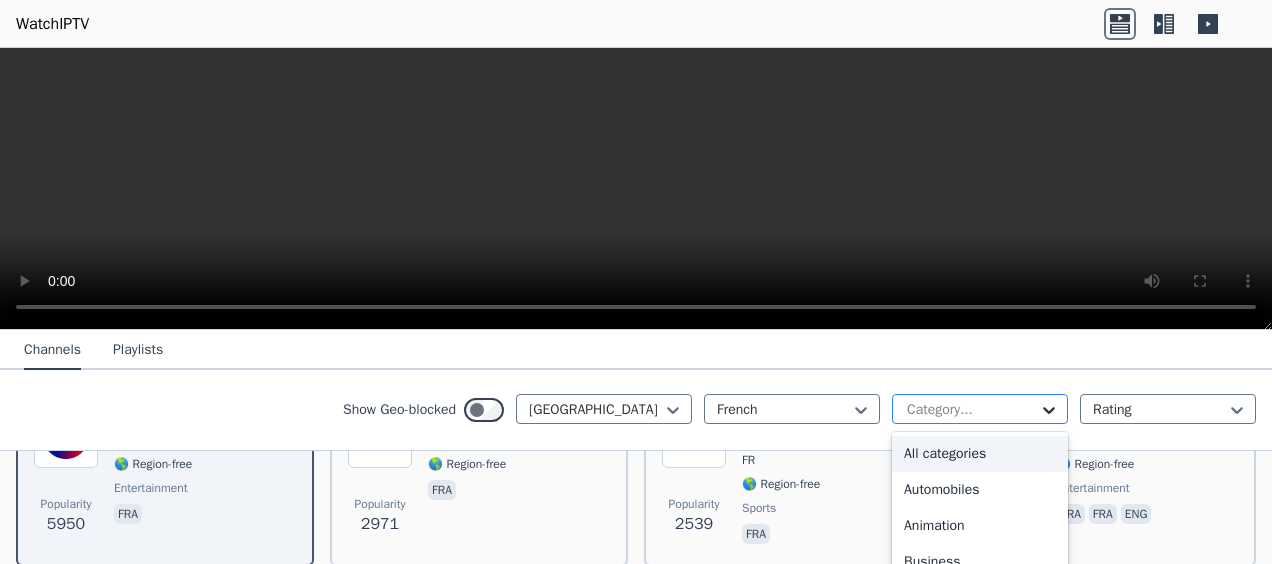 click 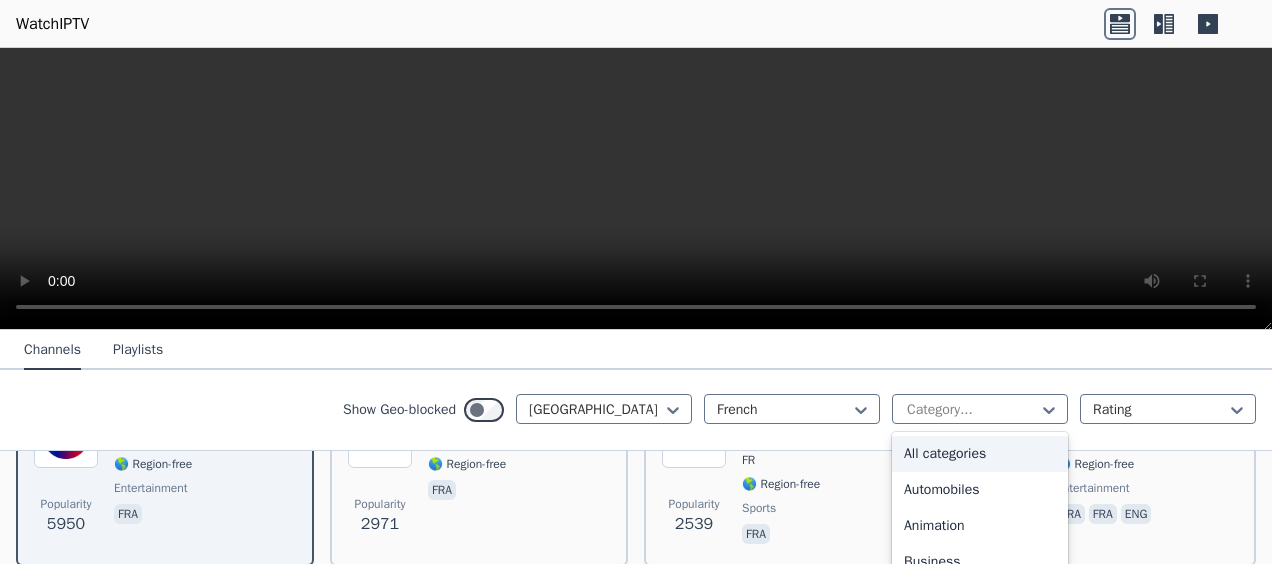 click on "All categories" at bounding box center [980, 454] 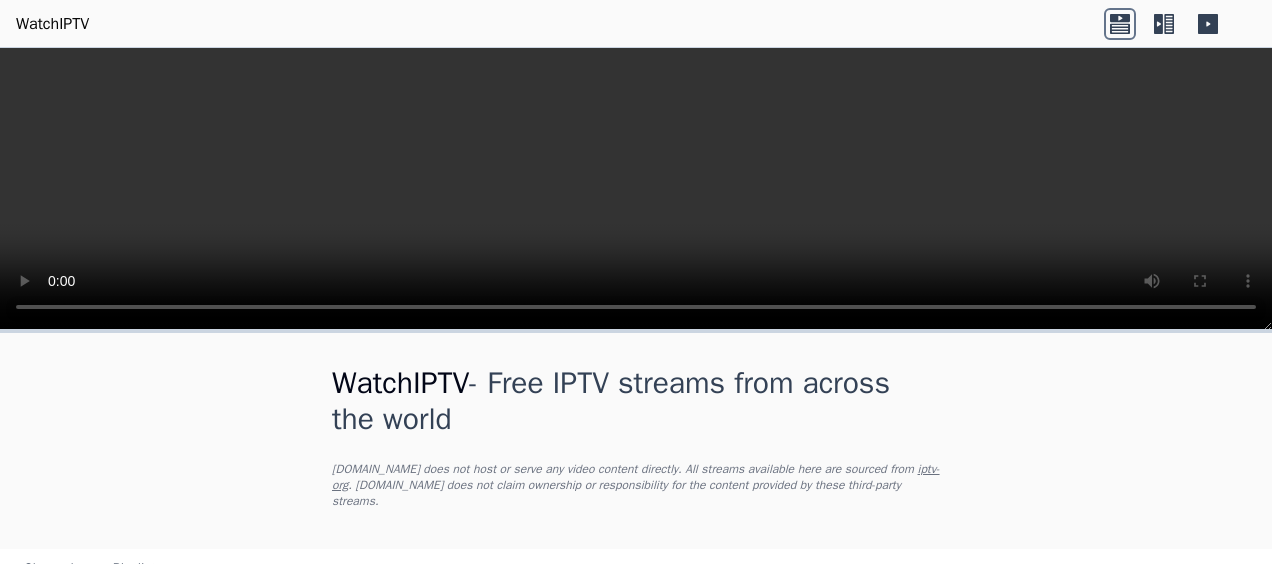 scroll, scrollTop: 0, scrollLeft: 0, axis: both 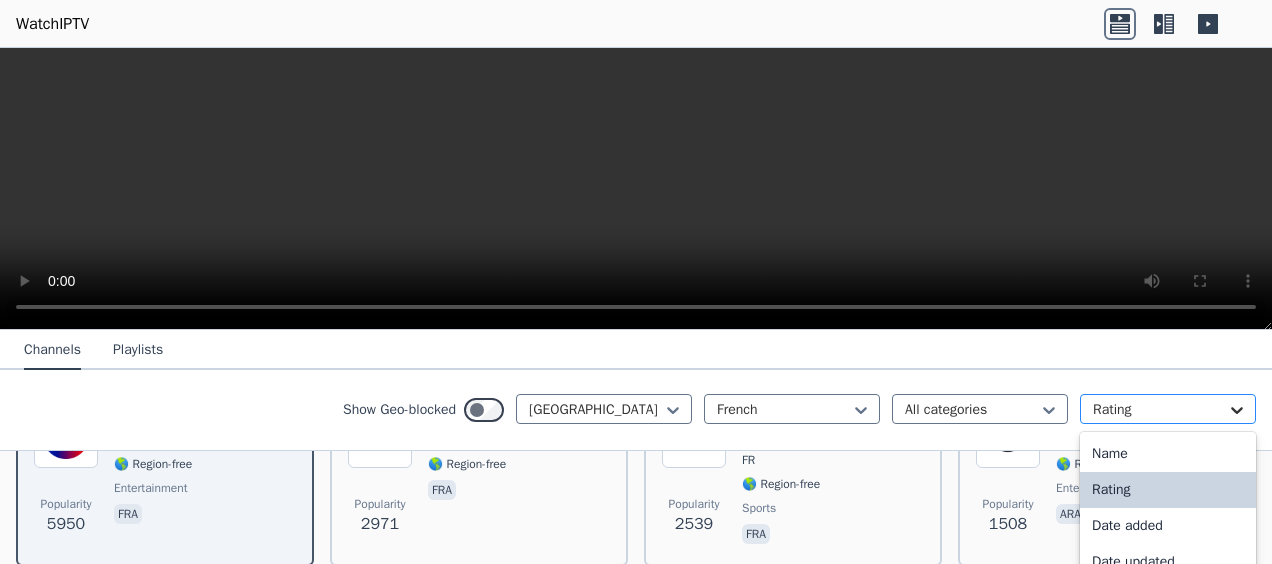 click 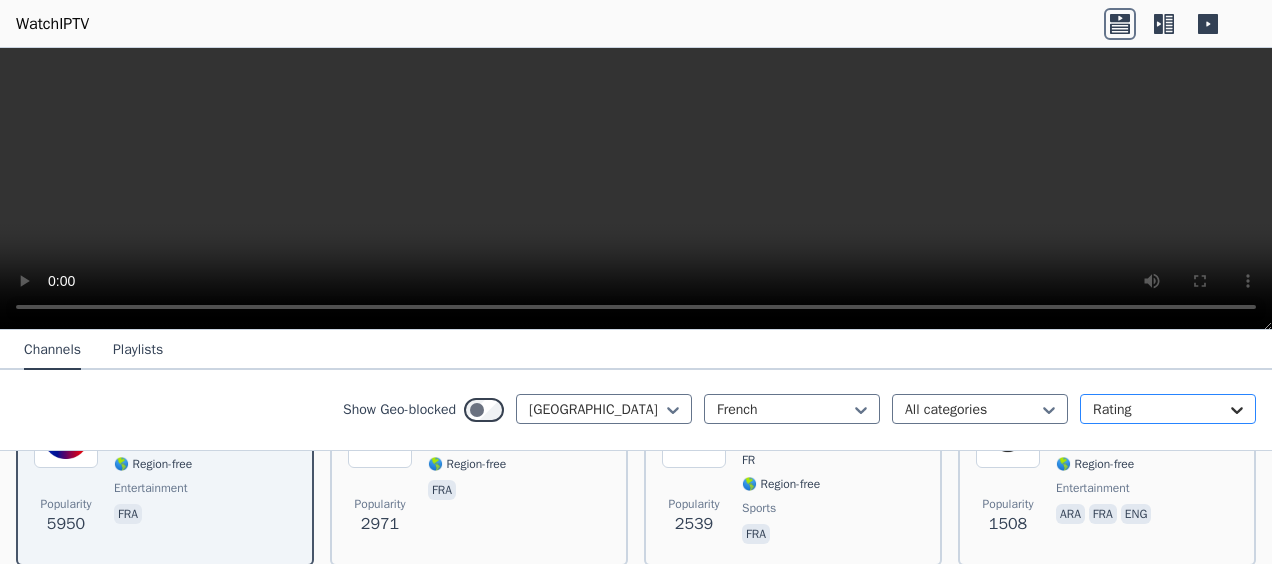 click 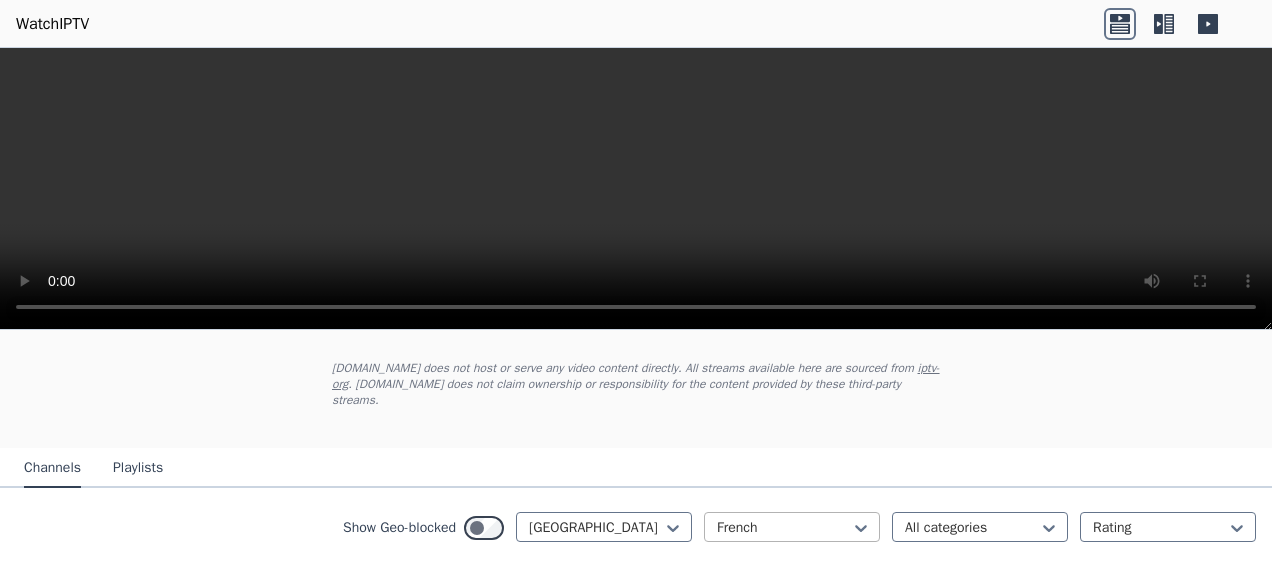 scroll, scrollTop: 100, scrollLeft: 0, axis: vertical 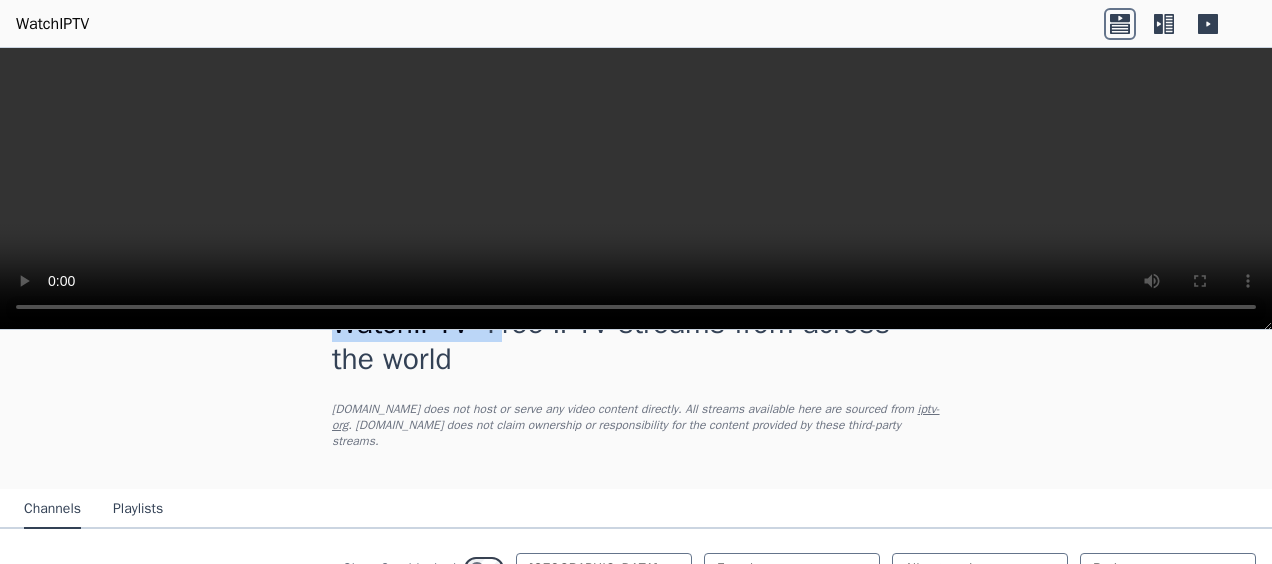 click on "WatchIPTV  - Free IPTV streams from across the world WatchIPTV.xyz does not host or serve any video content directly. All streams available here are sourced from   iptv-org . WatchIPTV.xyz does not claim ownership or responsibility for the content provided by these third-party streams. Channels Playlists Show Geo-blocked France French All categories Rating Popularity 5950 TF1 FR 🌎 Region-free entertainment fra Popularity 2971 TMC FR 🌎 Region-free fra Popularity 2539 Sport en France FR 🌎 Region-free sports fra Popularity 1508 FX 2 FR 🌎 Region-free entertainment ara fra eng Popularity 1425 TFX FR 🌎 Region-free fra eng Popularity 1337 Sport en France FR 🌎 Region-free sports fra Popularity 1019 NRJ 12 FR 🌎 Region-free fra Popularity 968 Wild Side TV FR 🌎 Region-free movies fra Popularity 892 Sport en France FR 🌎 Region-free sports fra Popularity 794 Trace Urban FR 🌎 Region-free music fra eng por Popularity 742 Clubbing TV FR 🌎 Region-free music fra eng Popularity 716 XilamTV FR FR" at bounding box center (636, 306) 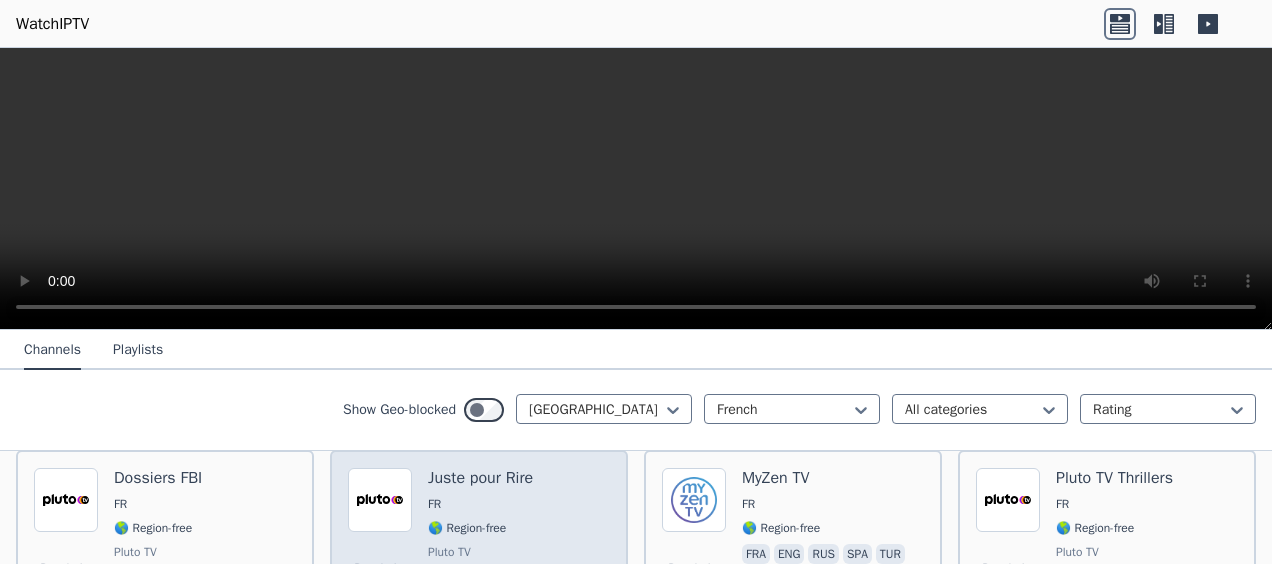scroll, scrollTop: 1660, scrollLeft: 0, axis: vertical 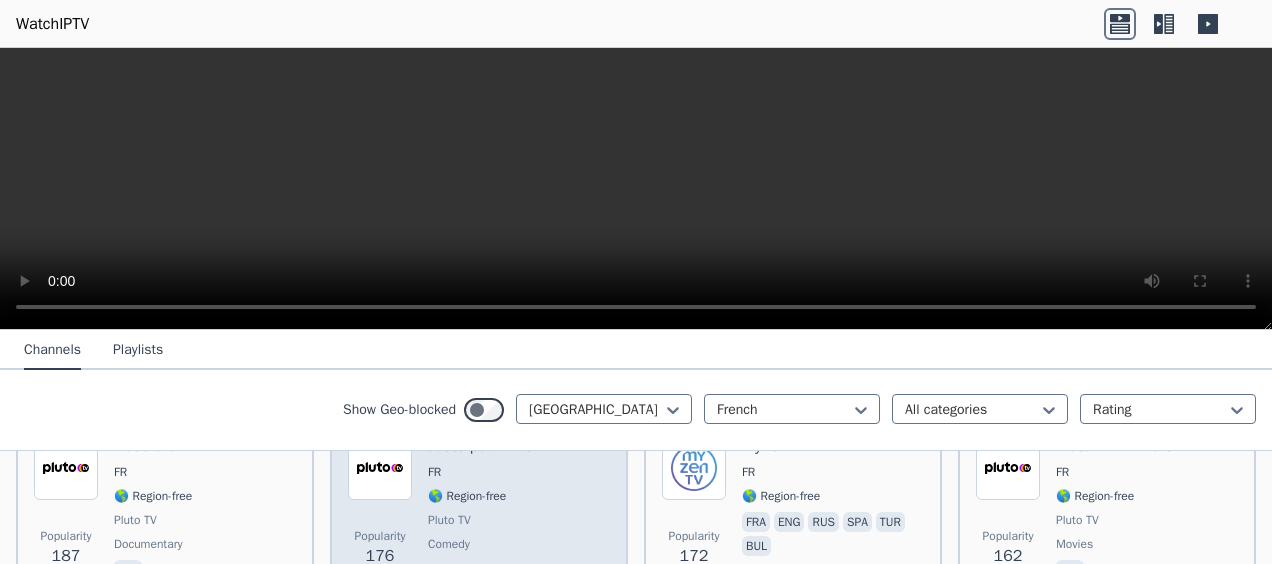 click on "🌎 Region-free" at bounding box center (480, 496) 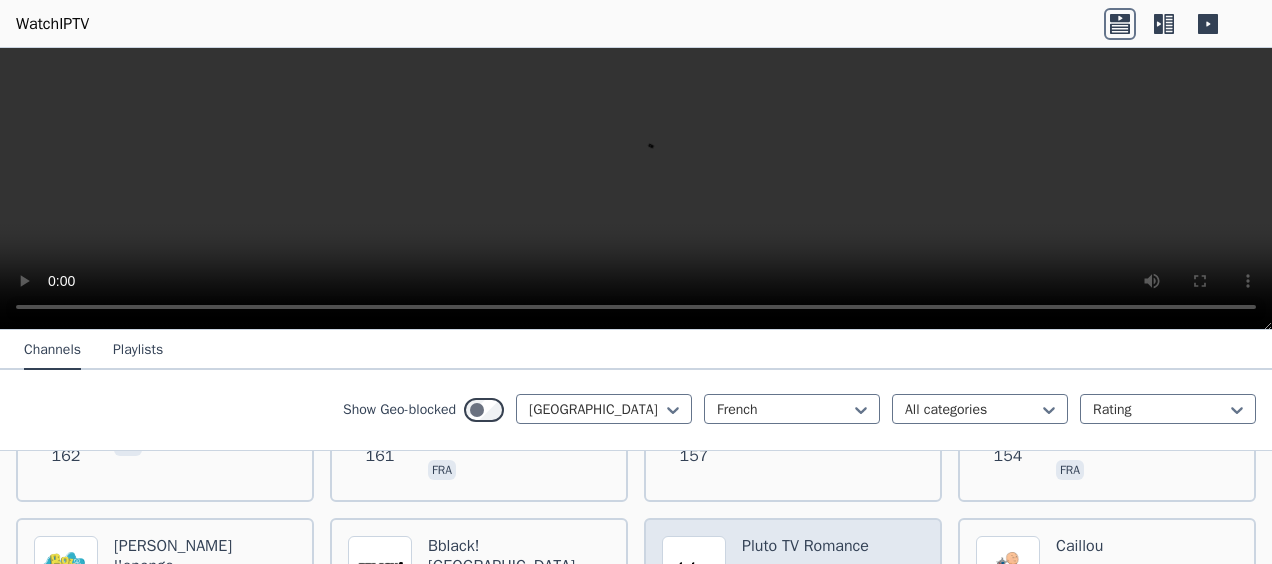 scroll, scrollTop: 2060, scrollLeft: 0, axis: vertical 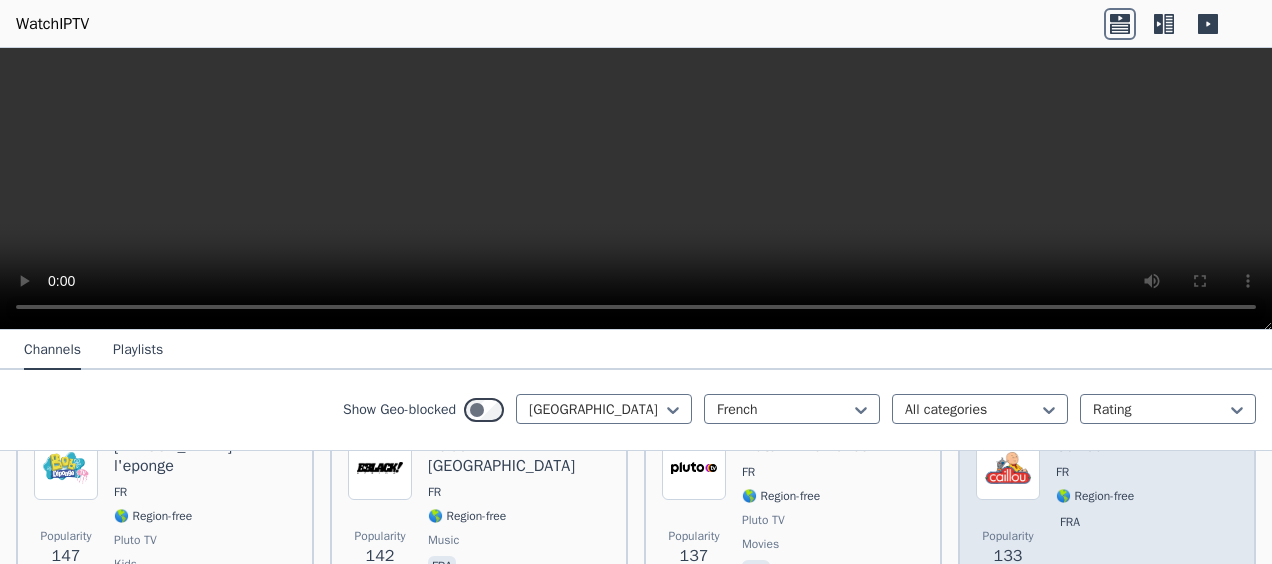 click at bounding box center [1008, 468] 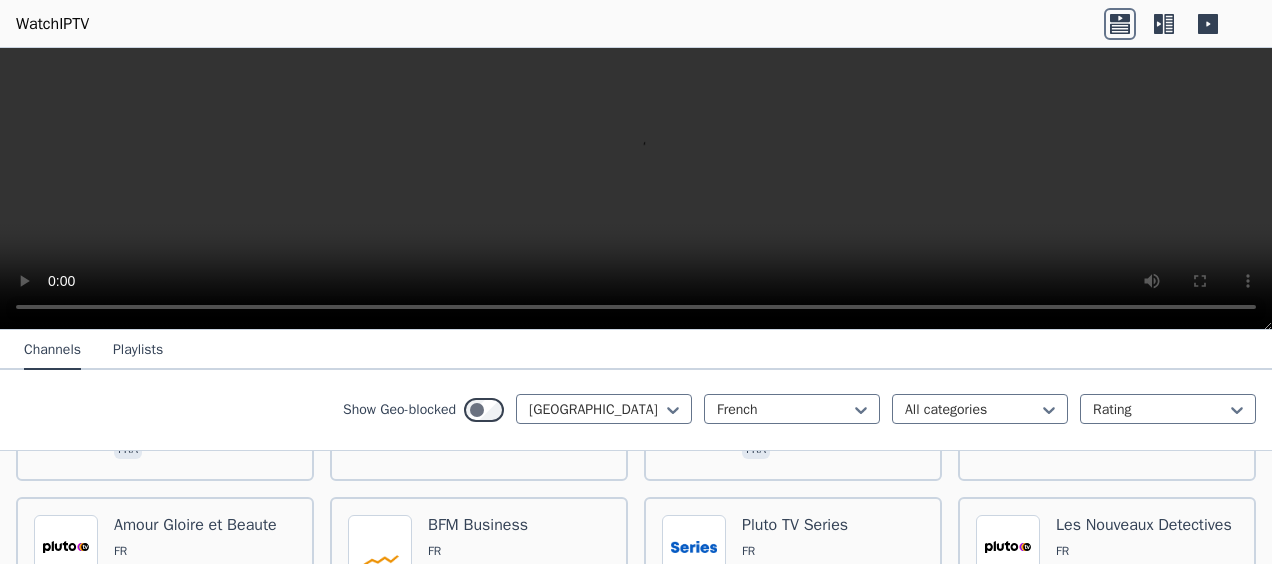 scroll, scrollTop: 3460, scrollLeft: 0, axis: vertical 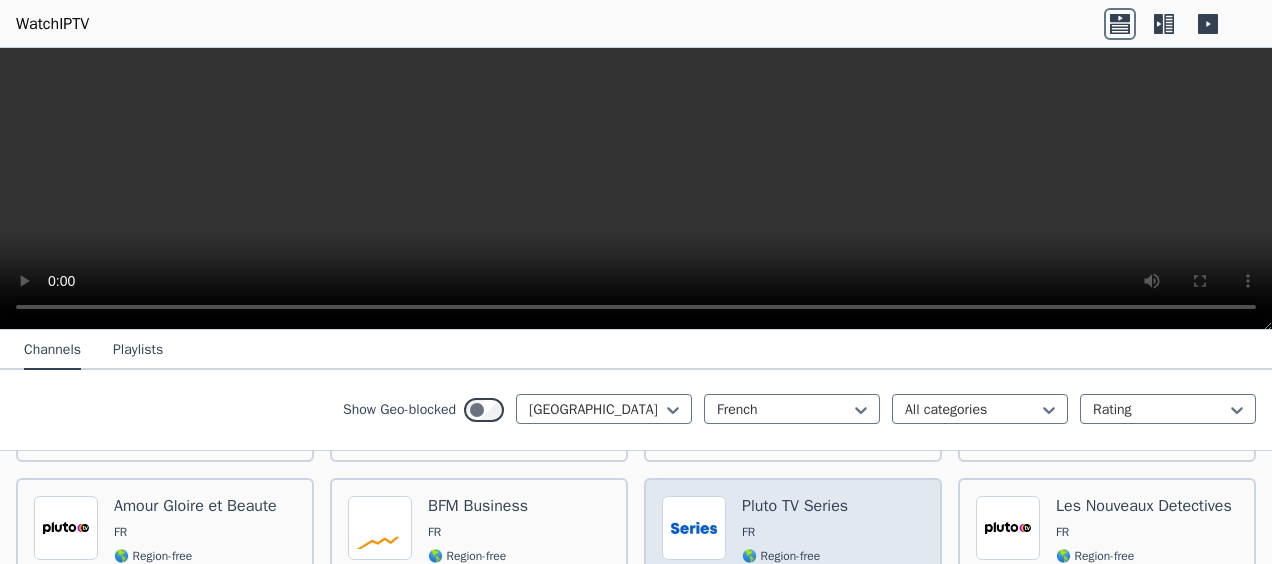 click at bounding box center [694, 528] 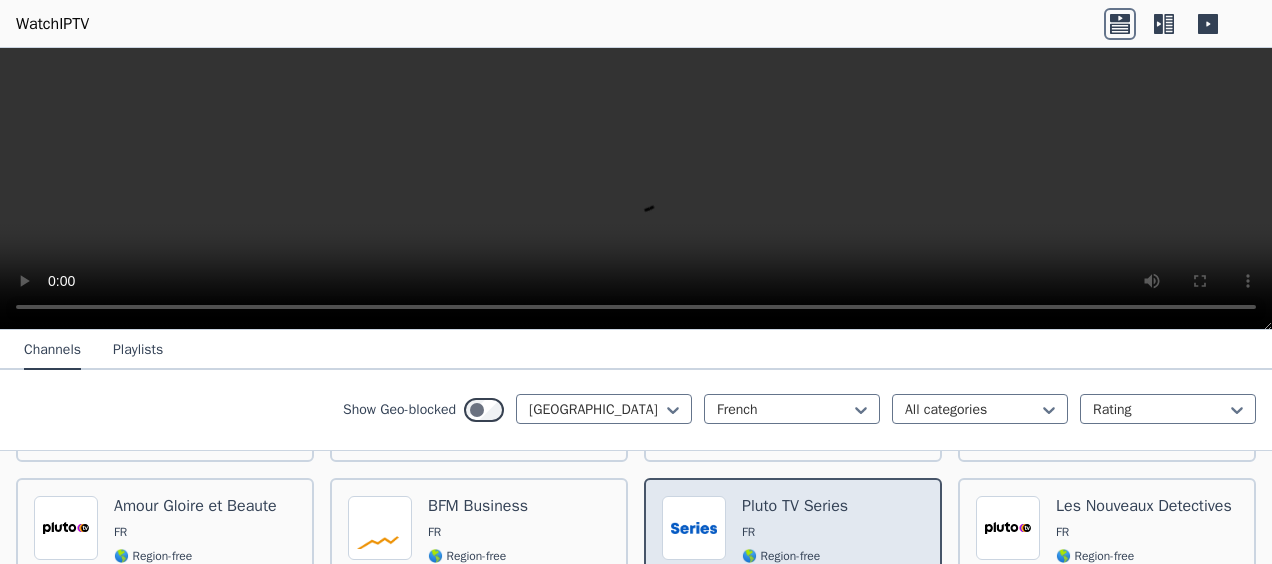 click at bounding box center (694, 528) 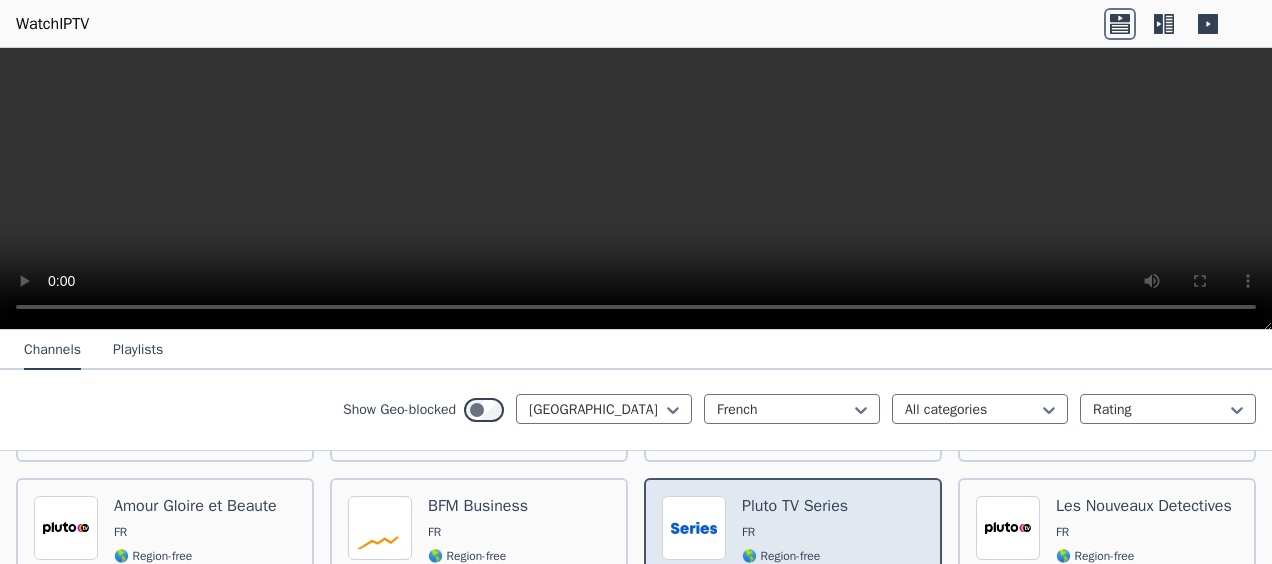 click at bounding box center [694, 528] 